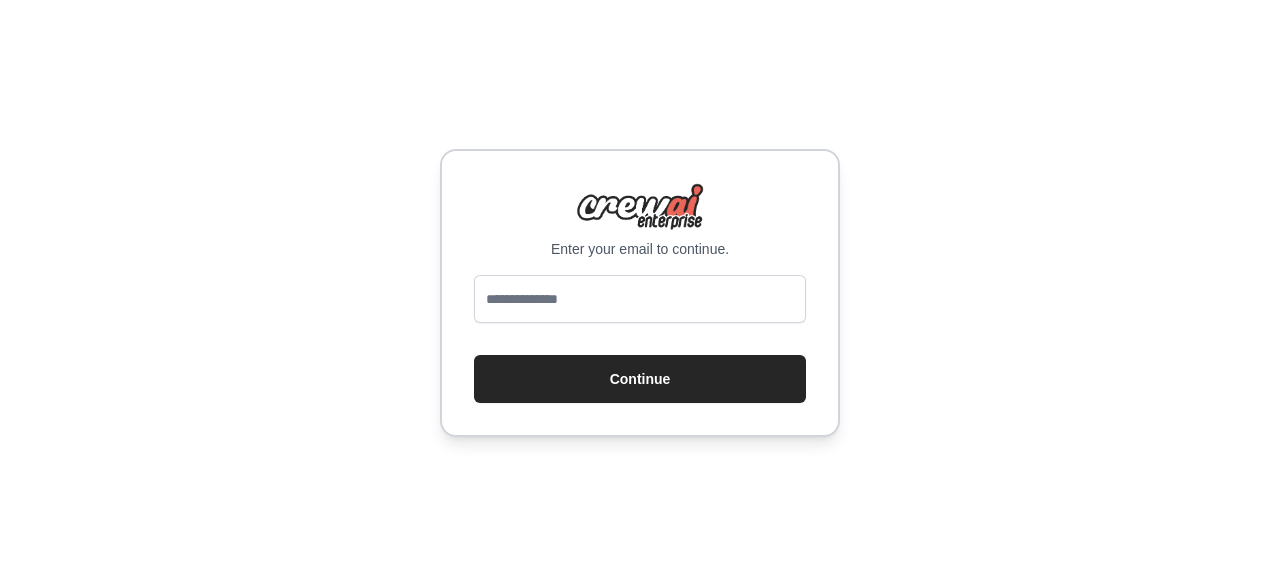 scroll, scrollTop: 0, scrollLeft: 0, axis: both 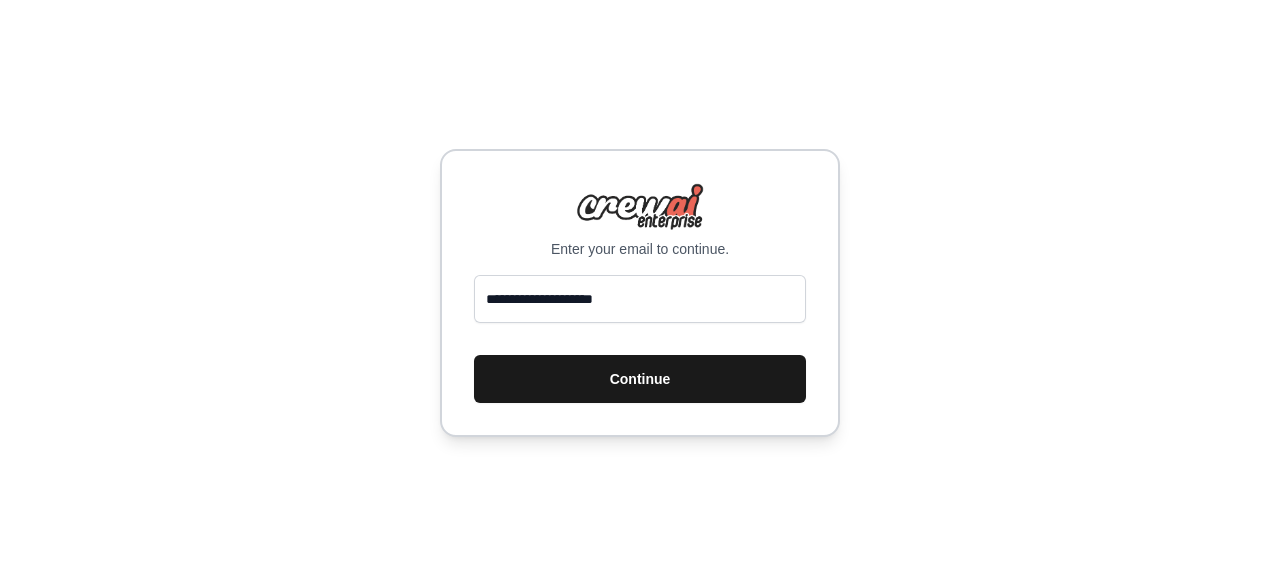 click on "Continue" at bounding box center (640, 379) 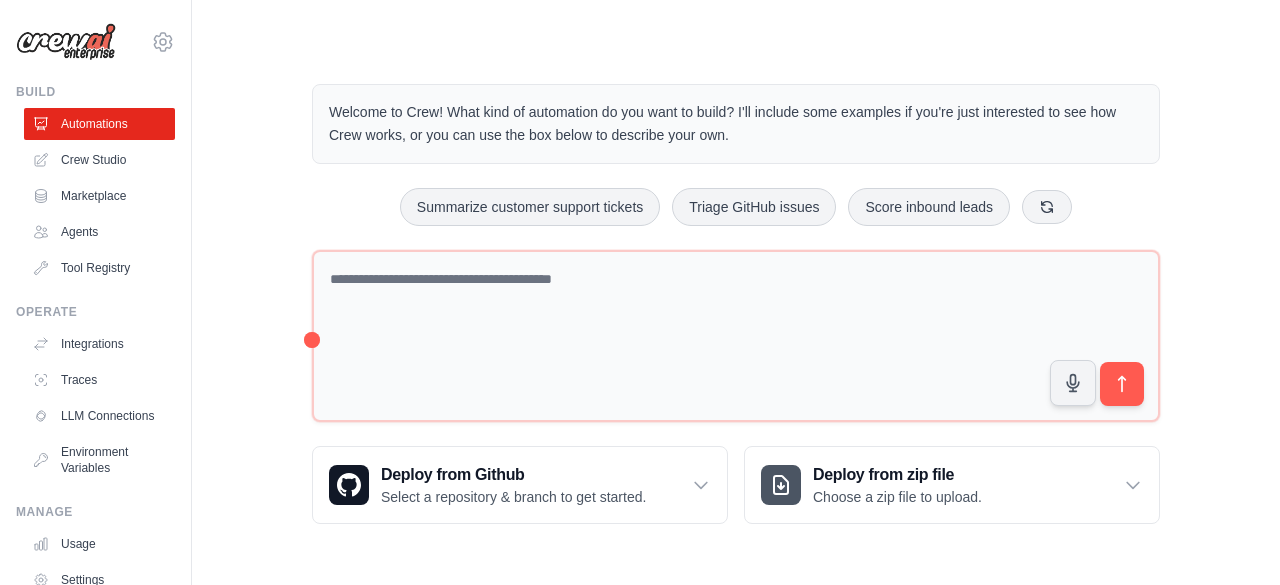scroll, scrollTop: 0, scrollLeft: 0, axis: both 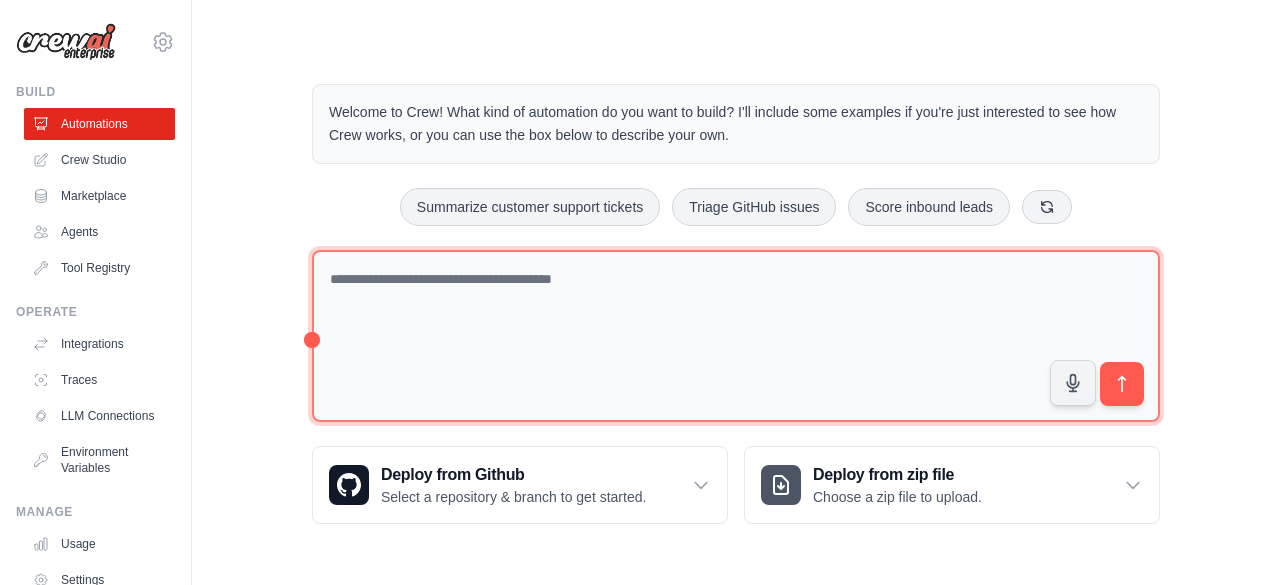 click at bounding box center (736, 336) 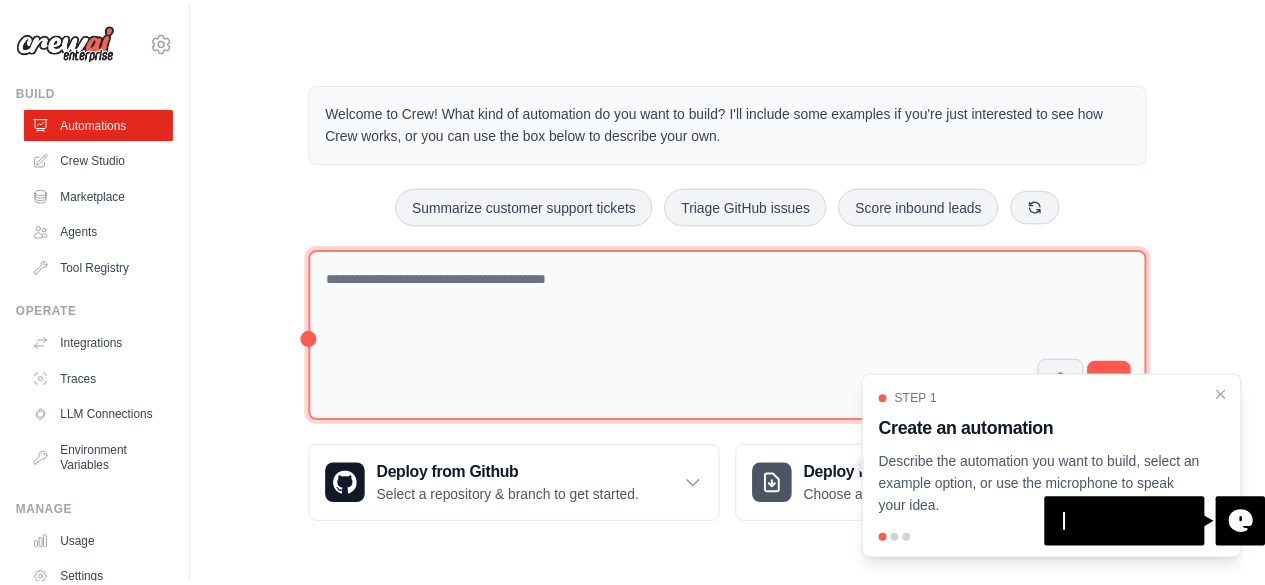scroll, scrollTop: 0, scrollLeft: 0, axis: both 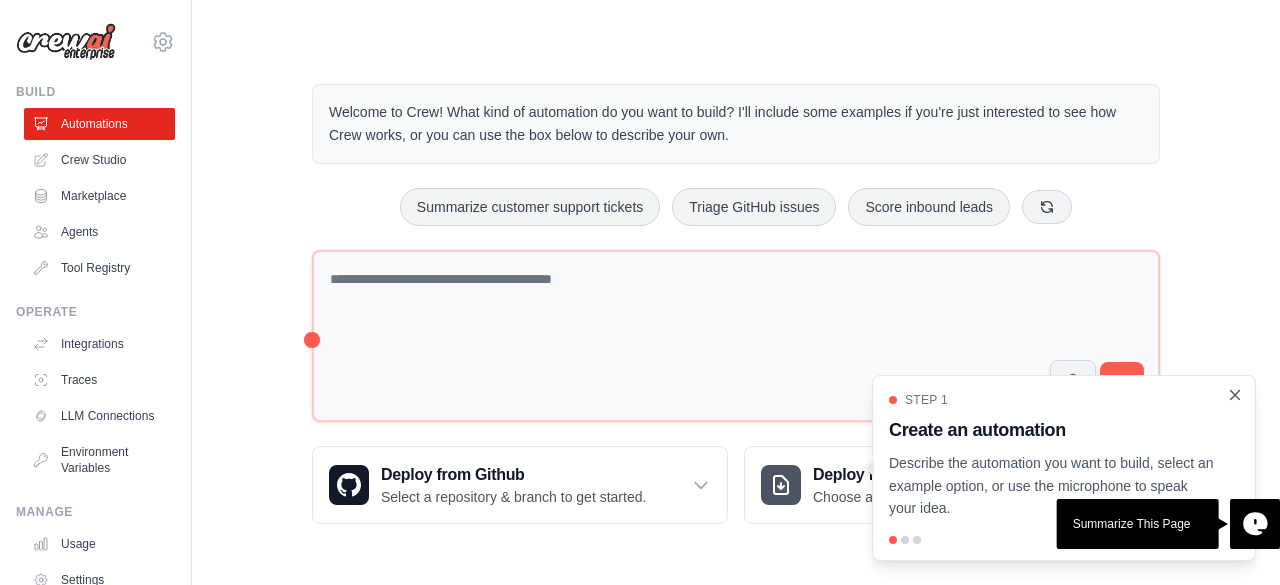 click 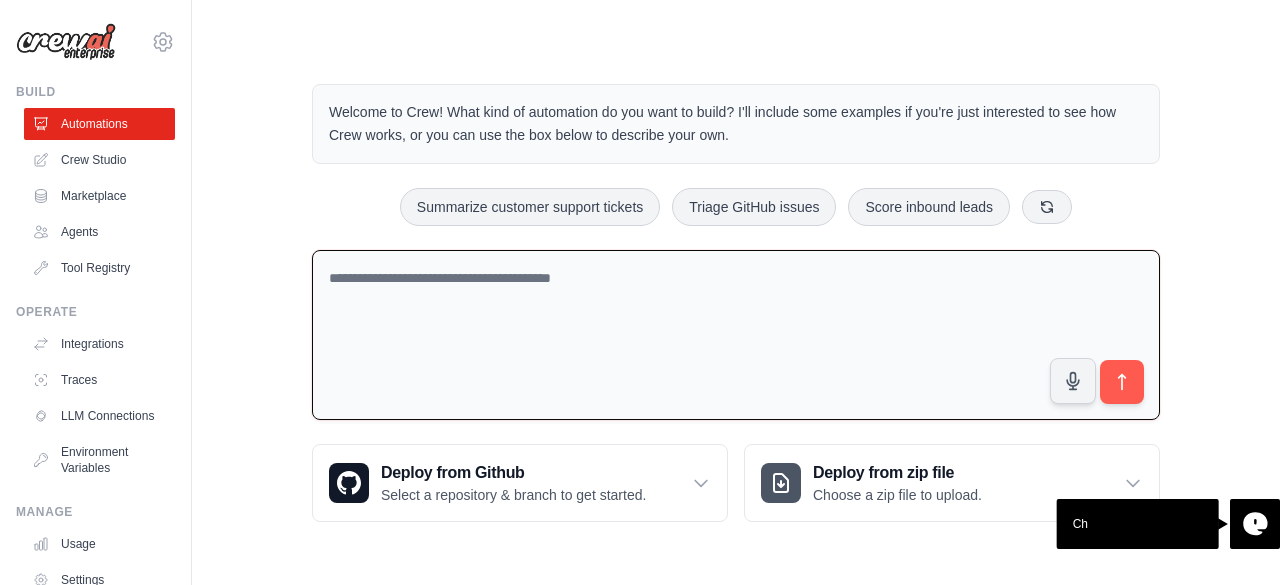 click at bounding box center [736, 335] 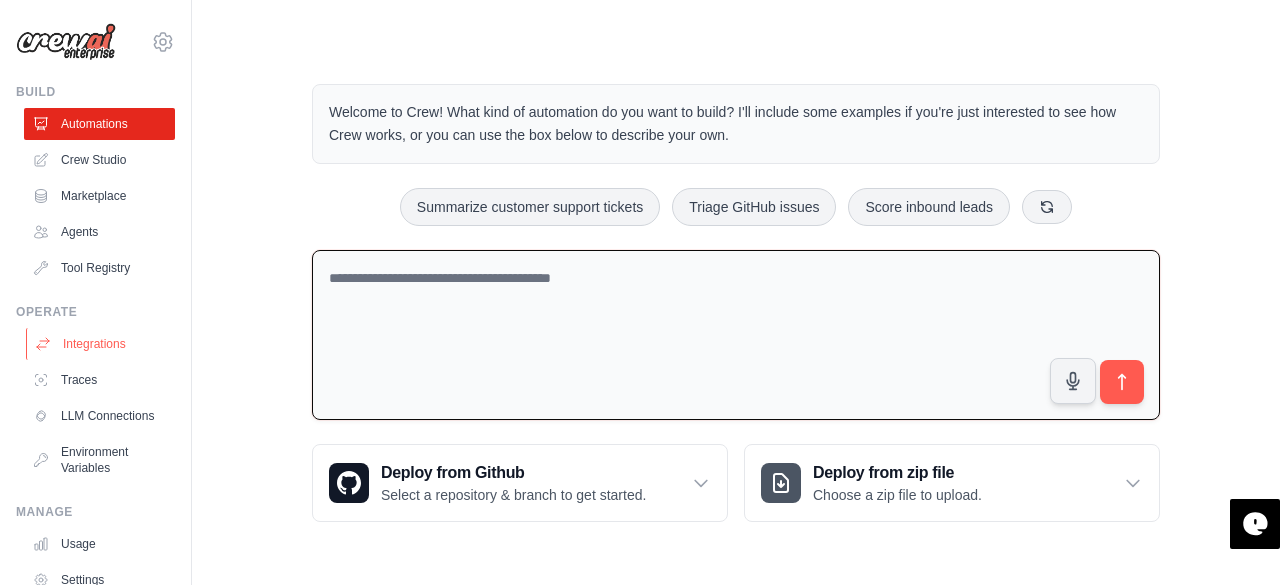 click on "Integrations" at bounding box center (101, 344) 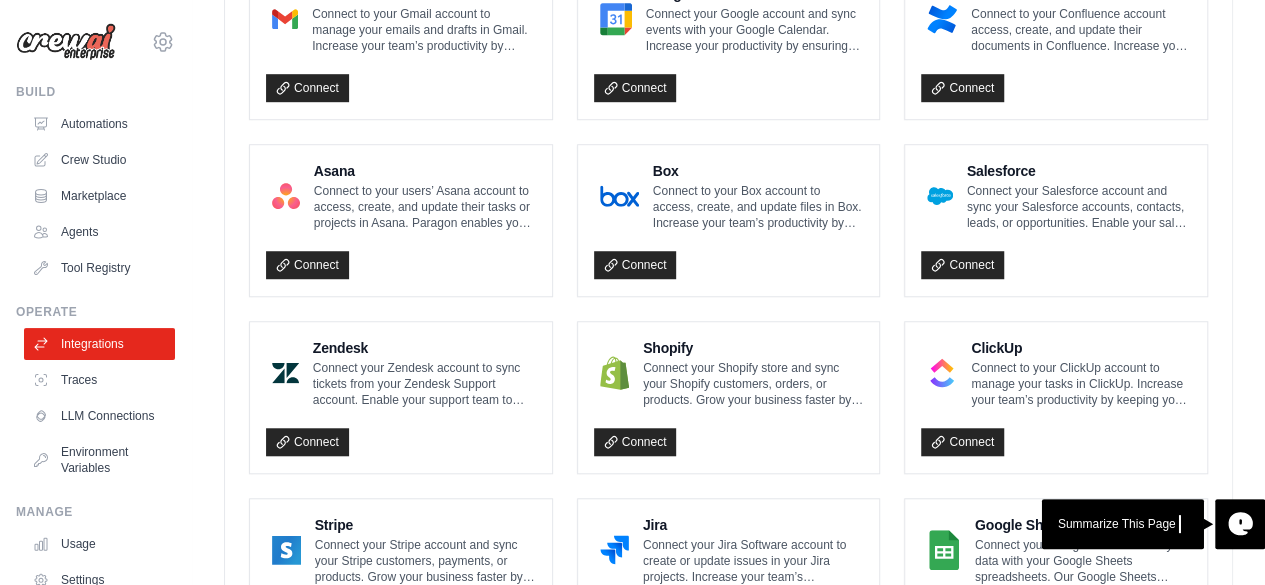scroll, scrollTop: 633, scrollLeft: 0, axis: vertical 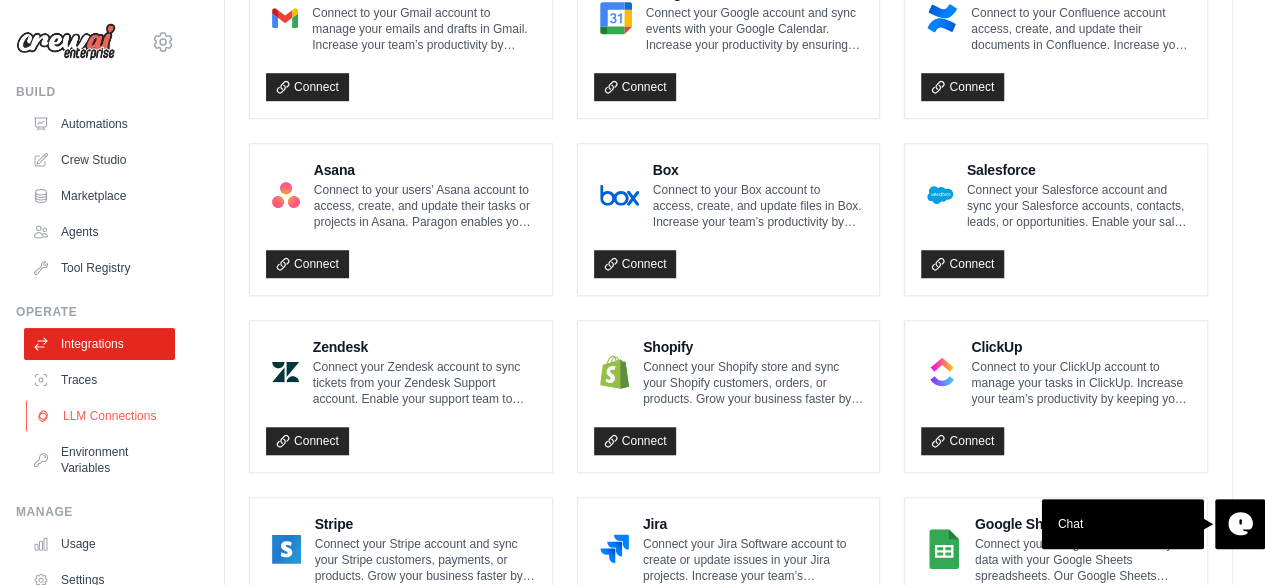 click on "LLM Connections" at bounding box center (101, 416) 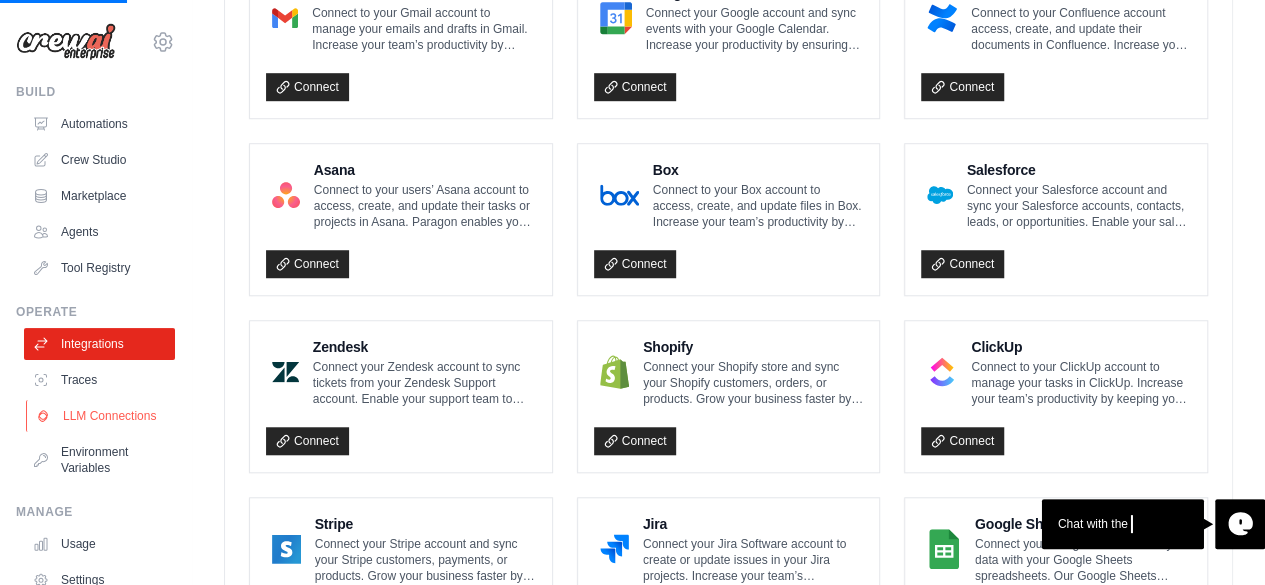 scroll, scrollTop: 0, scrollLeft: 0, axis: both 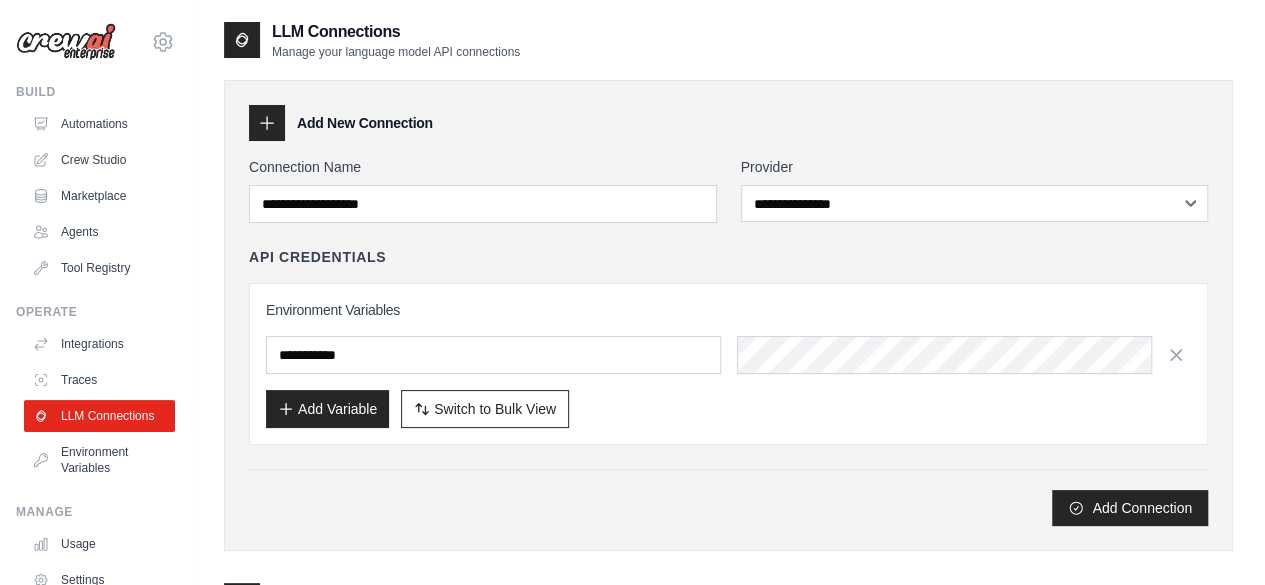 drag, startPoint x: 508, startPoint y: 232, endPoint x: 524, endPoint y: 211, distance: 26.400757 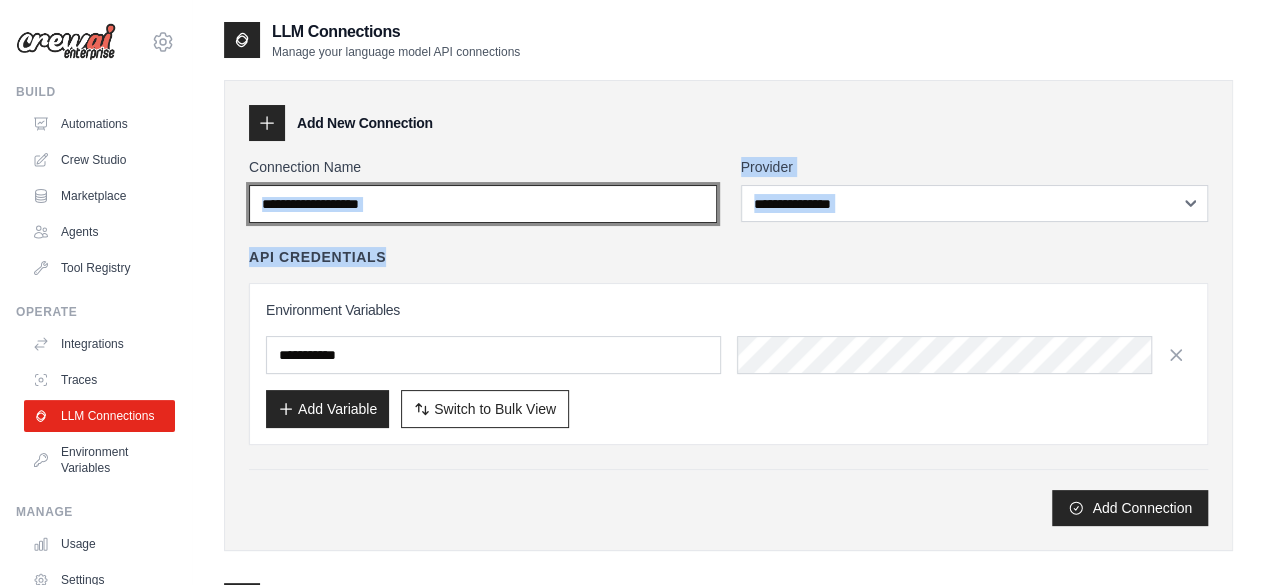 click on "Connection Name" at bounding box center (483, 204) 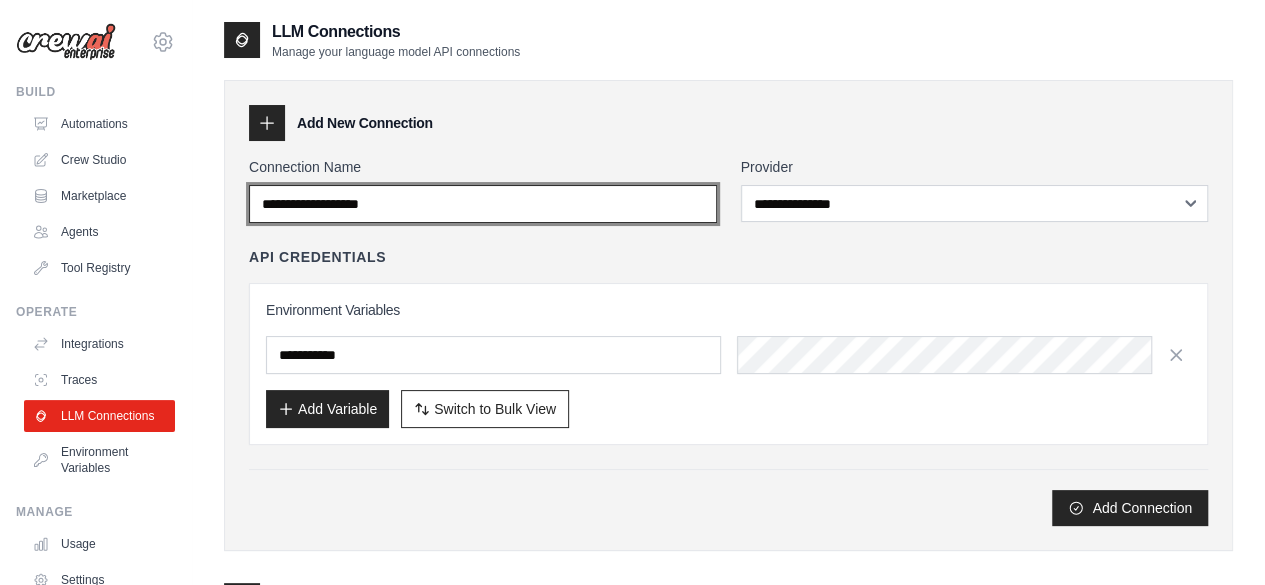 click on "Connection Name" at bounding box center [483, 204] 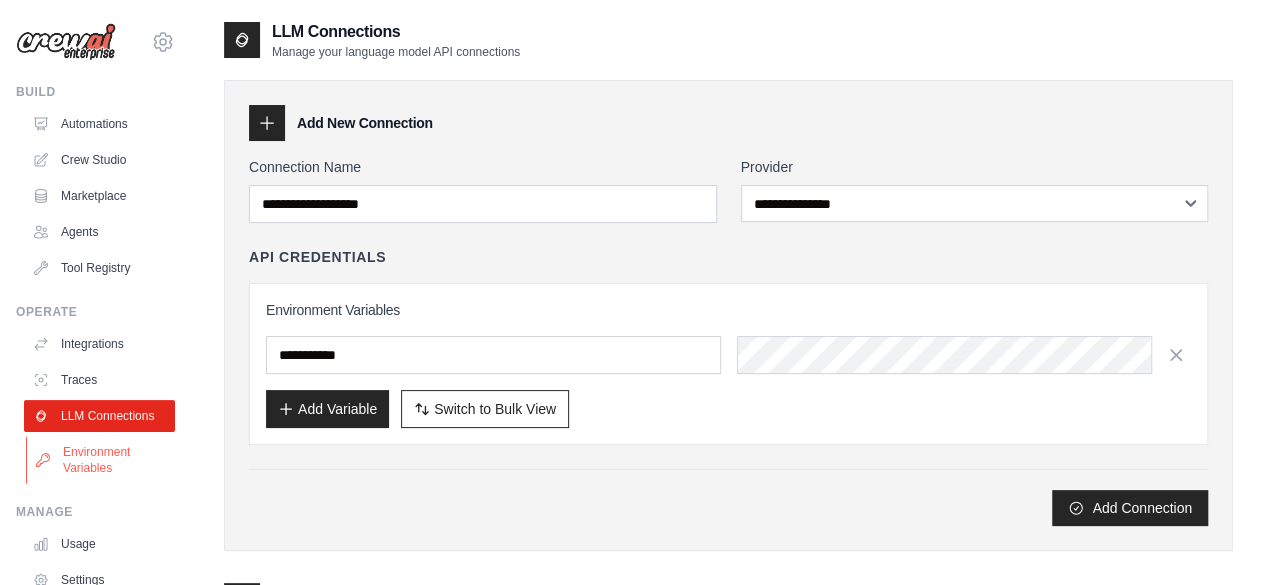 click on "Environment Variables" at bounding box center (101, 460) 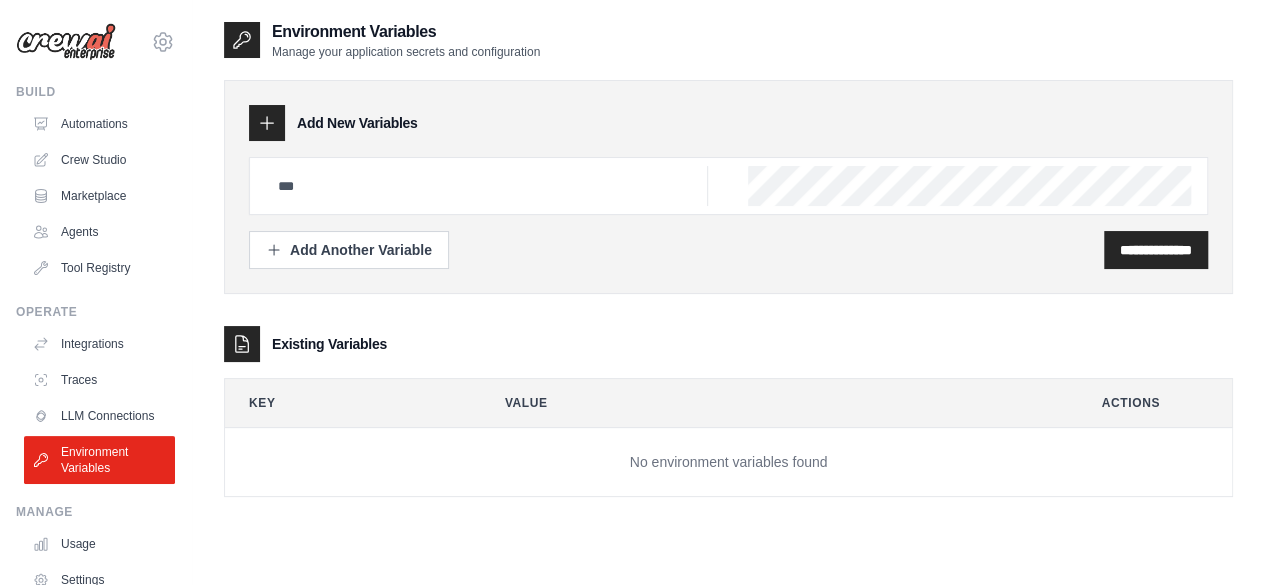 scroll, scrollTop: 40, scrollLeft: 0, axis: vertical 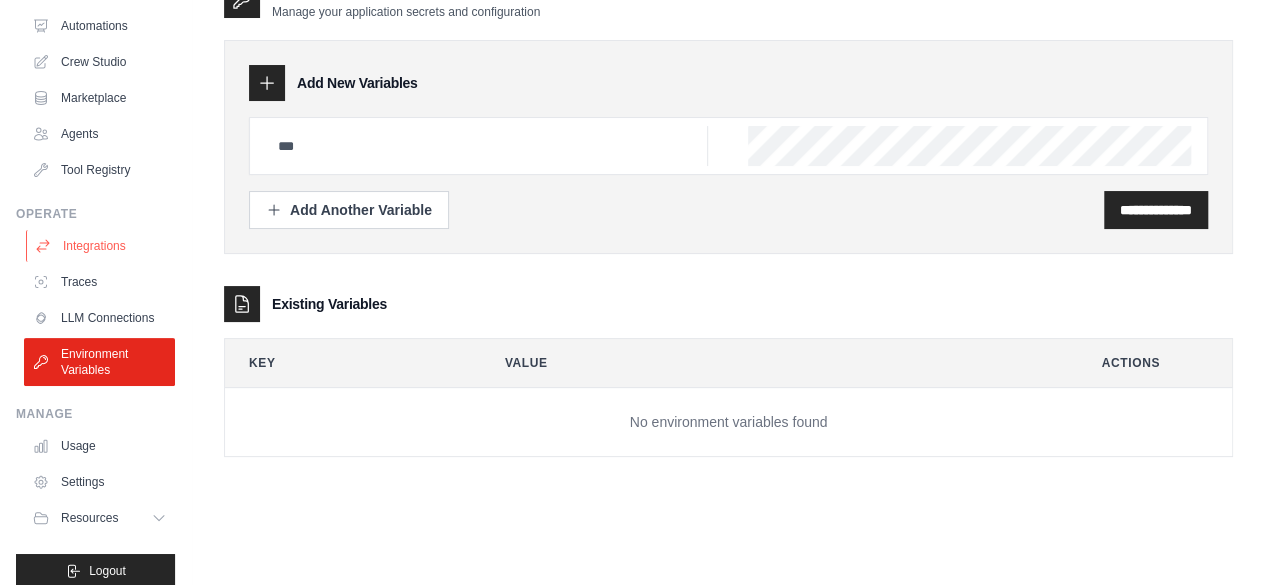 click on "Integrations" at bounding box center (101, 246) 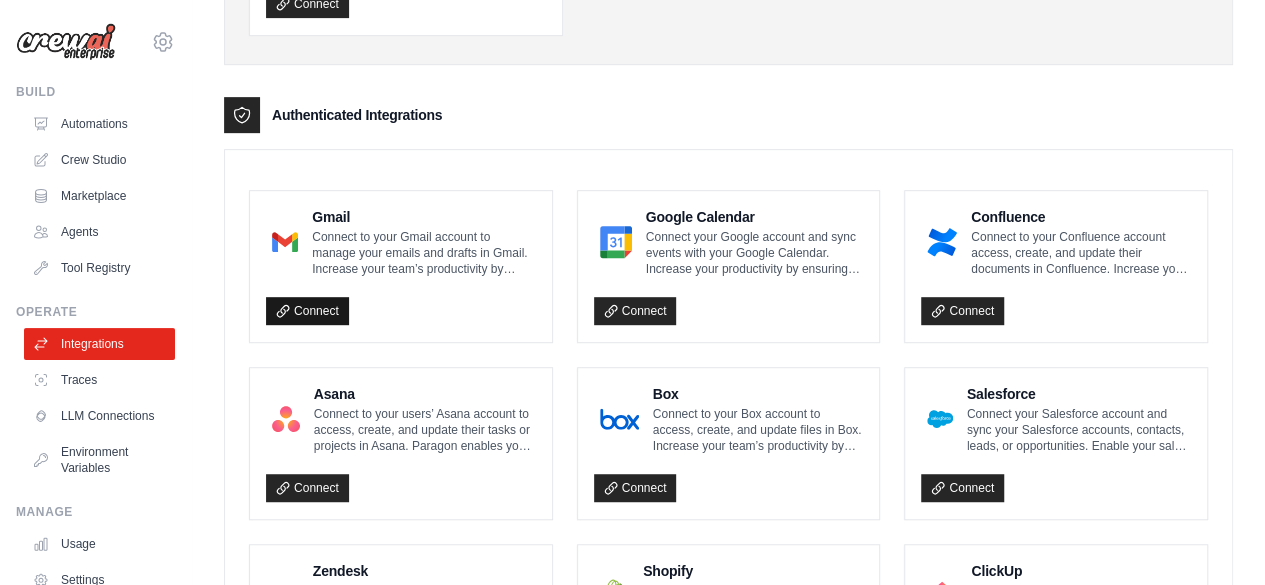 scroll, scrollTop: 410, scrollLeft: 0, axis: vertical 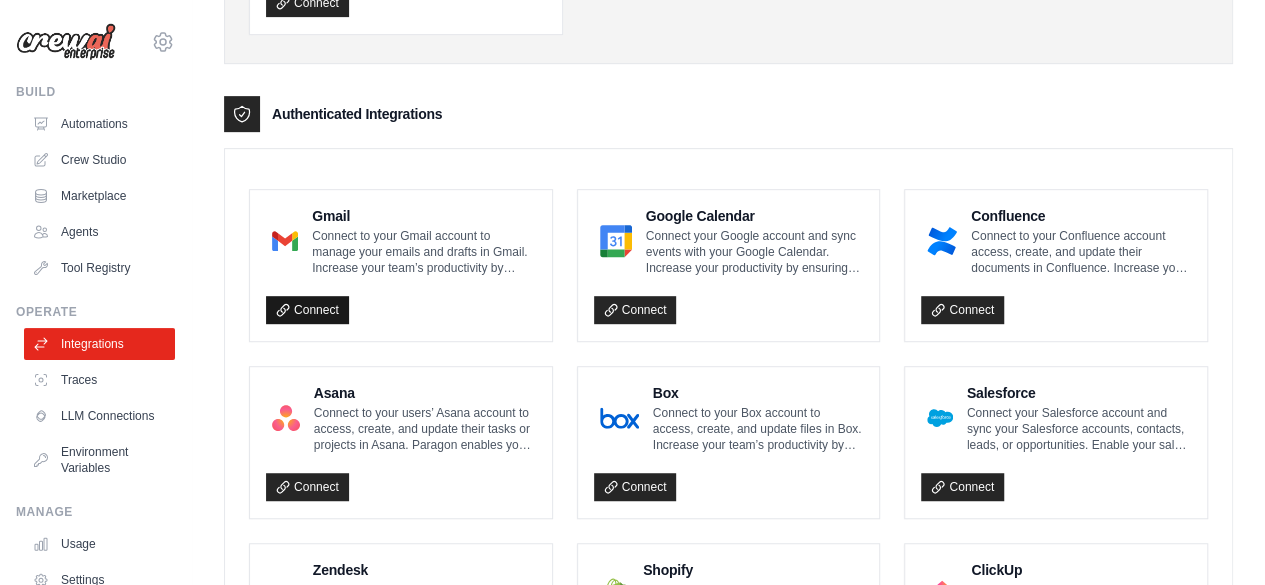 click on "Connect" at bounding box center (307, 310) 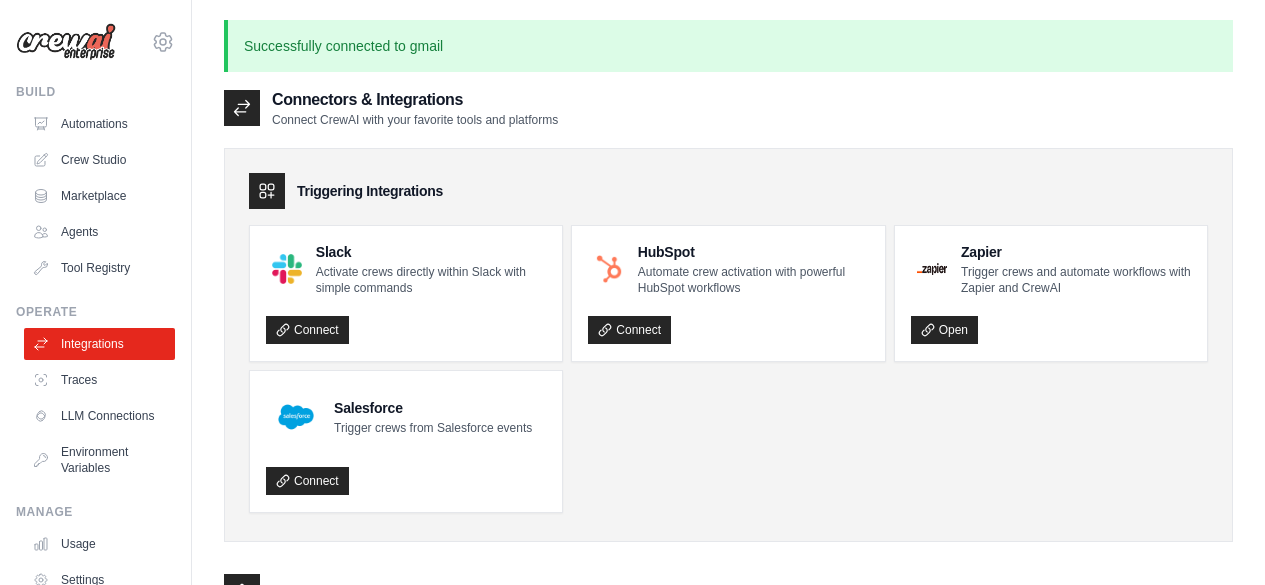 scroll, scrollTop: 397, scrollLeft: 0, axis: vertical 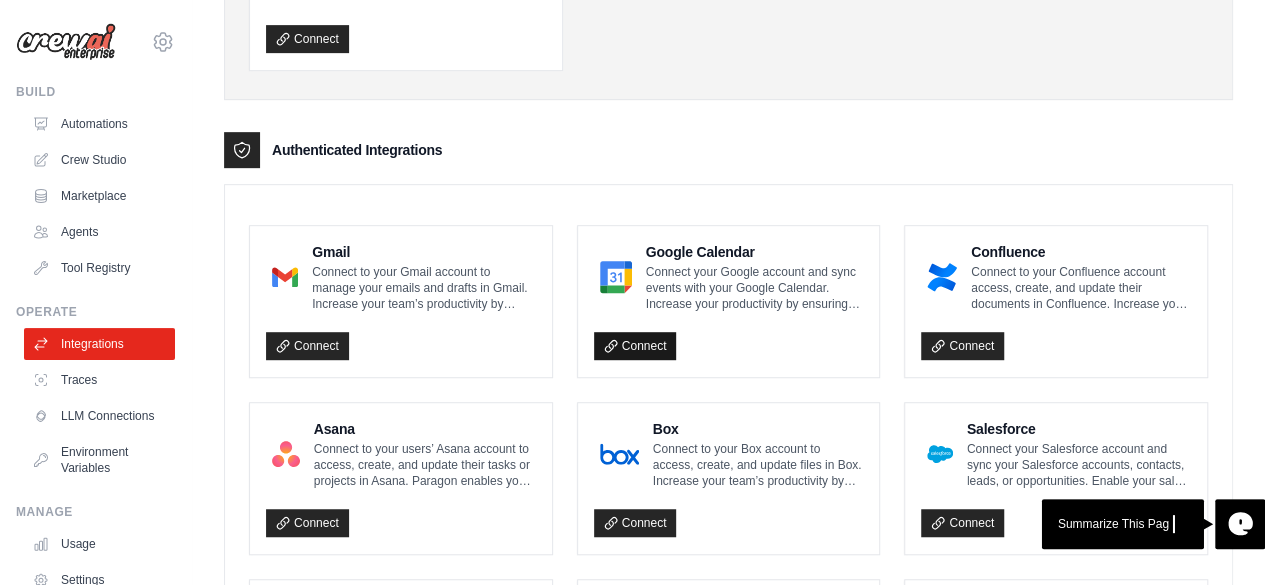 click on "Connect" at bounding box center [635, 346] 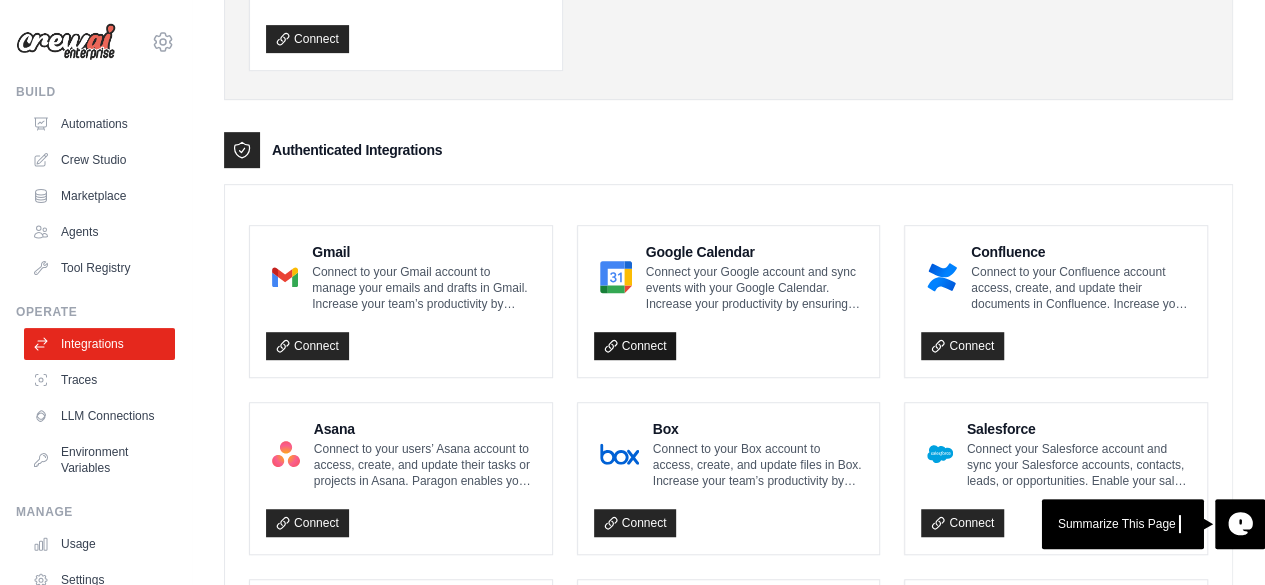 click on "Connect" at bounding box center [635, 346] 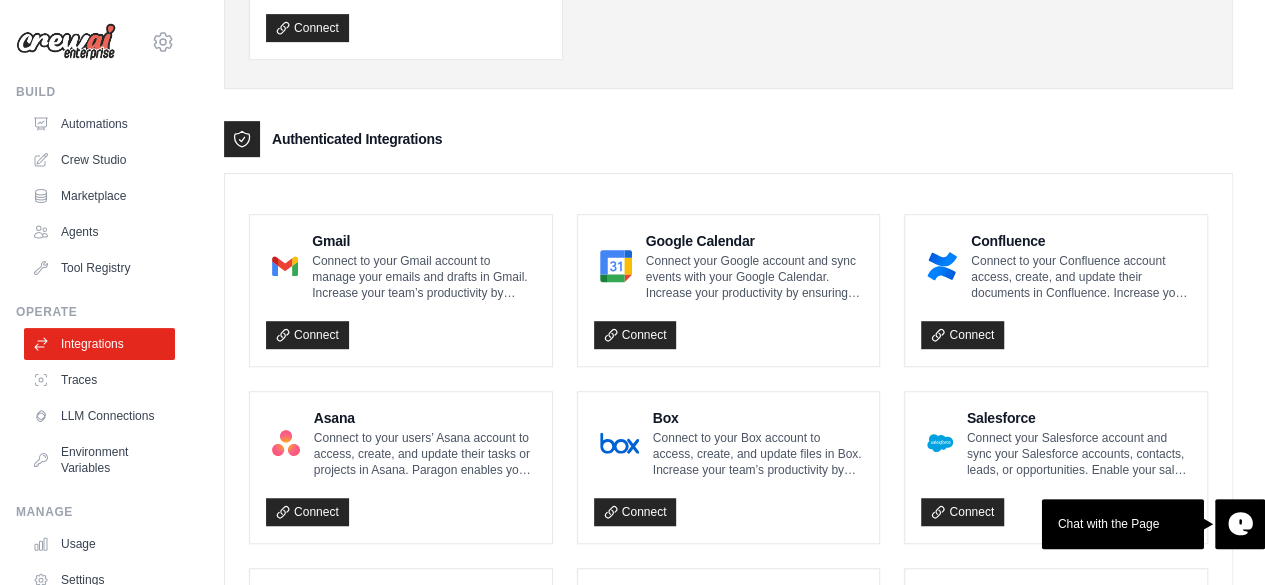 scroll, scrollTop: 457, scrollLeft: 0, axis: vertical 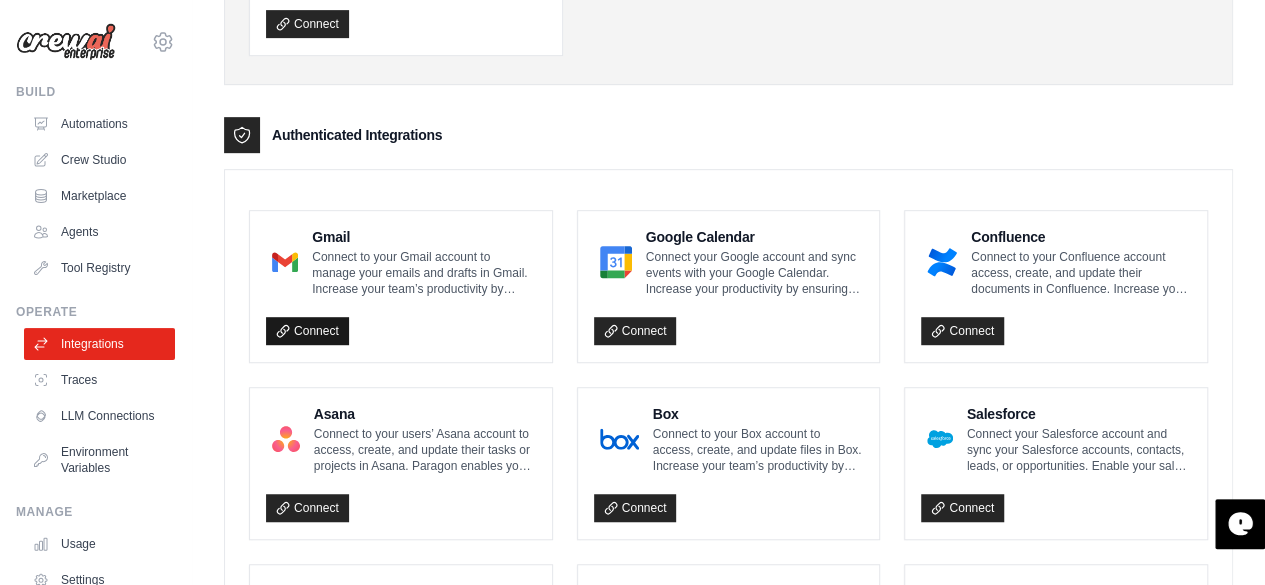 click on "Connect" at bounding box center [307, 331] 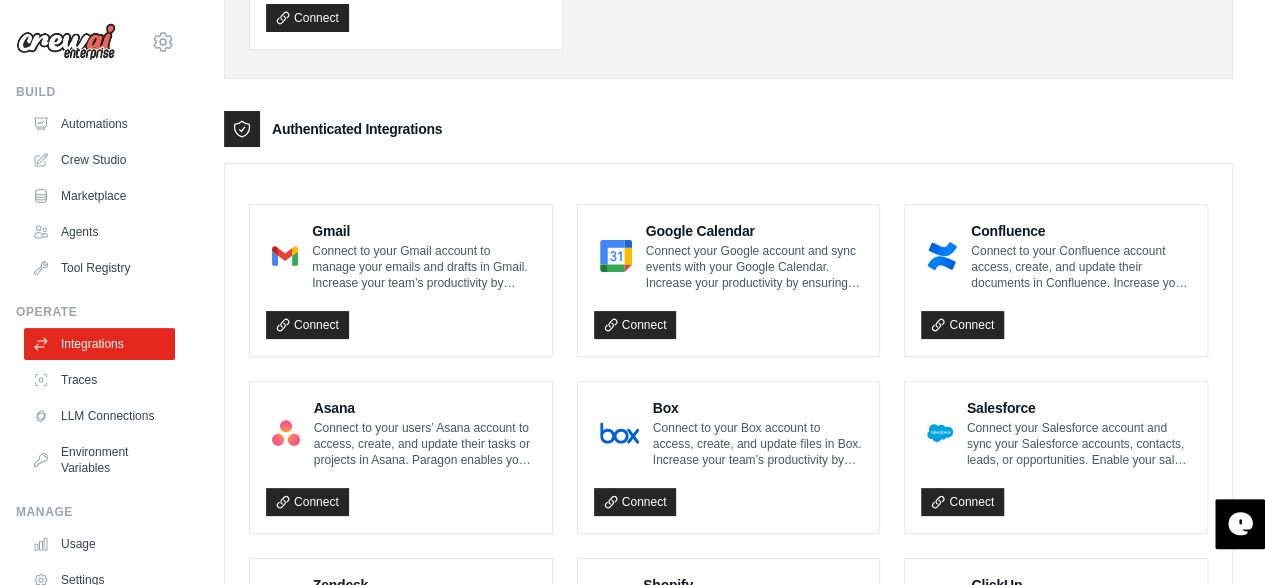 scroll, scrollTop: 42, scrollLeft: 0, axis: vertical 